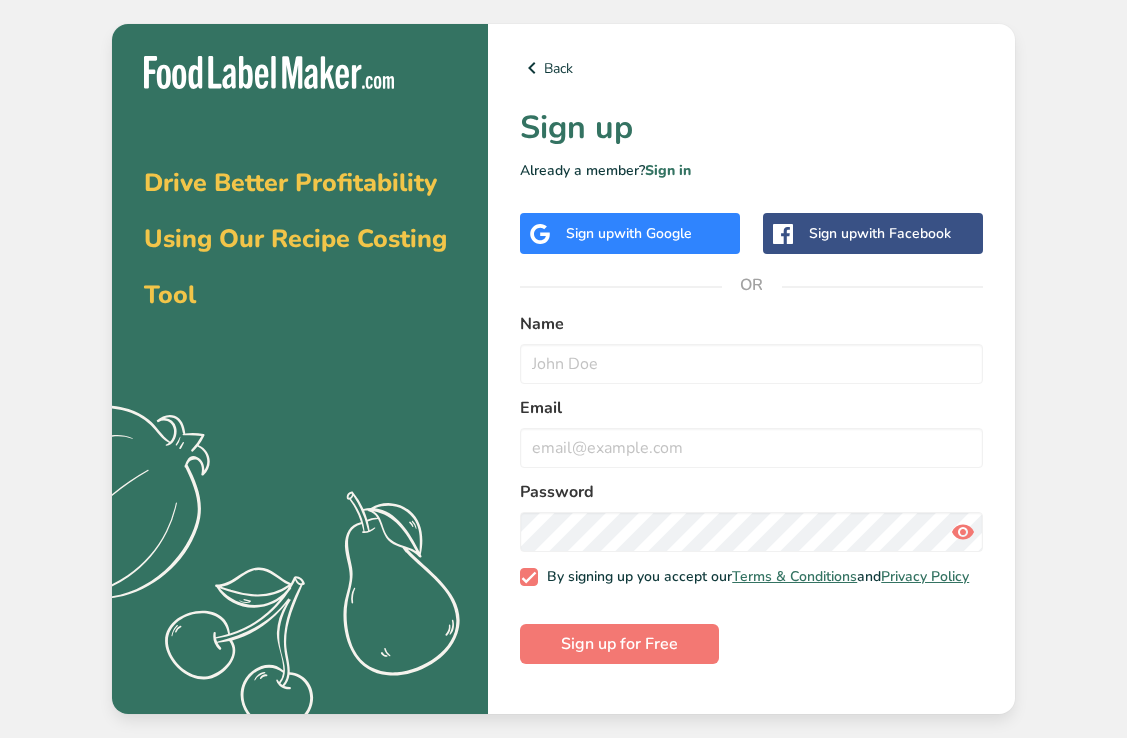 scroll, scrollTop: 0, scrollLeft: 0, axis: both 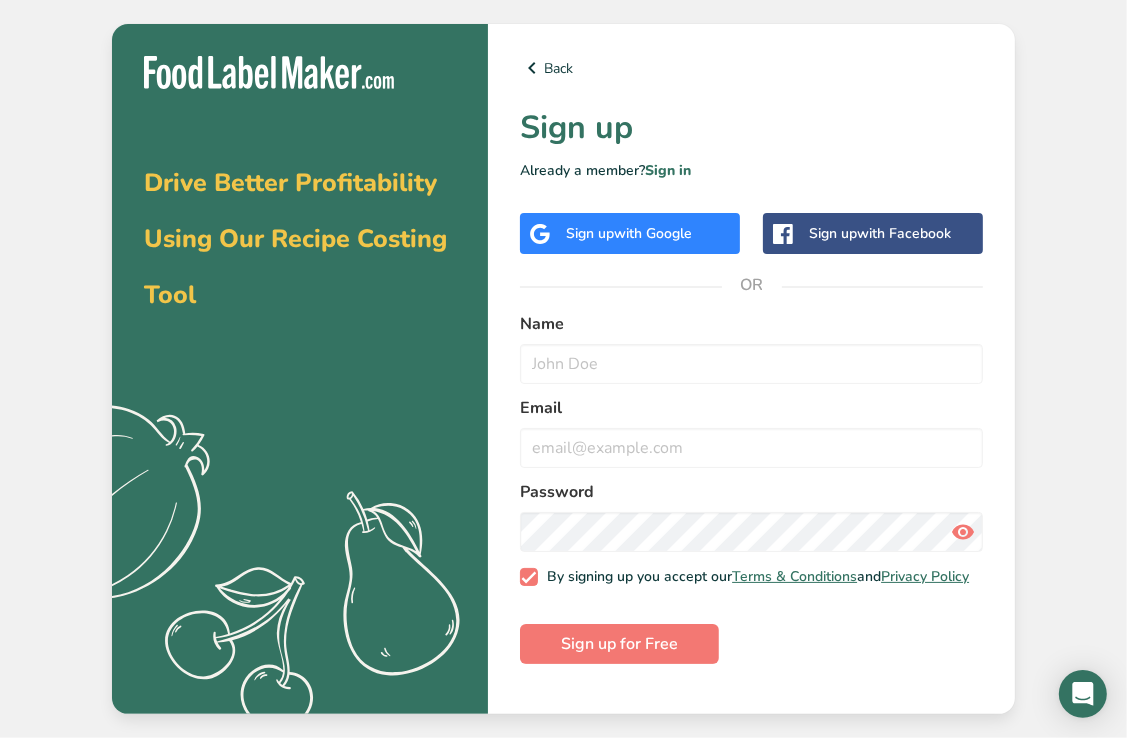 click on "with Google" at bounding box center (653, 233) 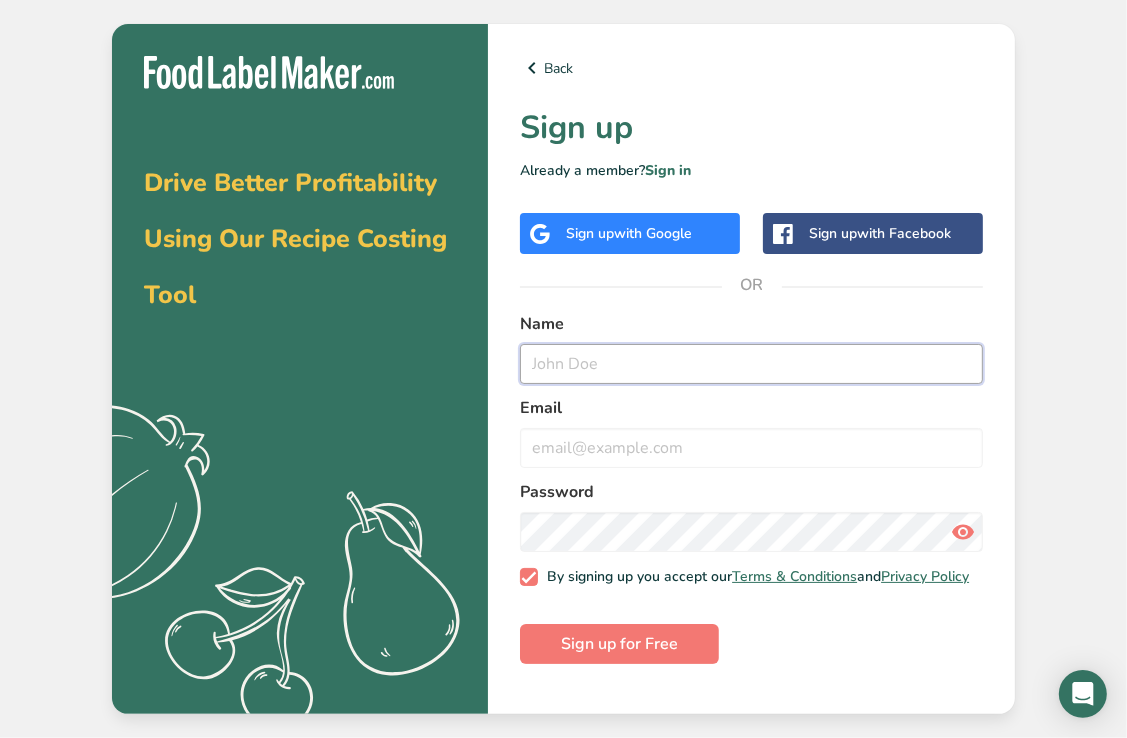 click at bounding box center [751, 364] 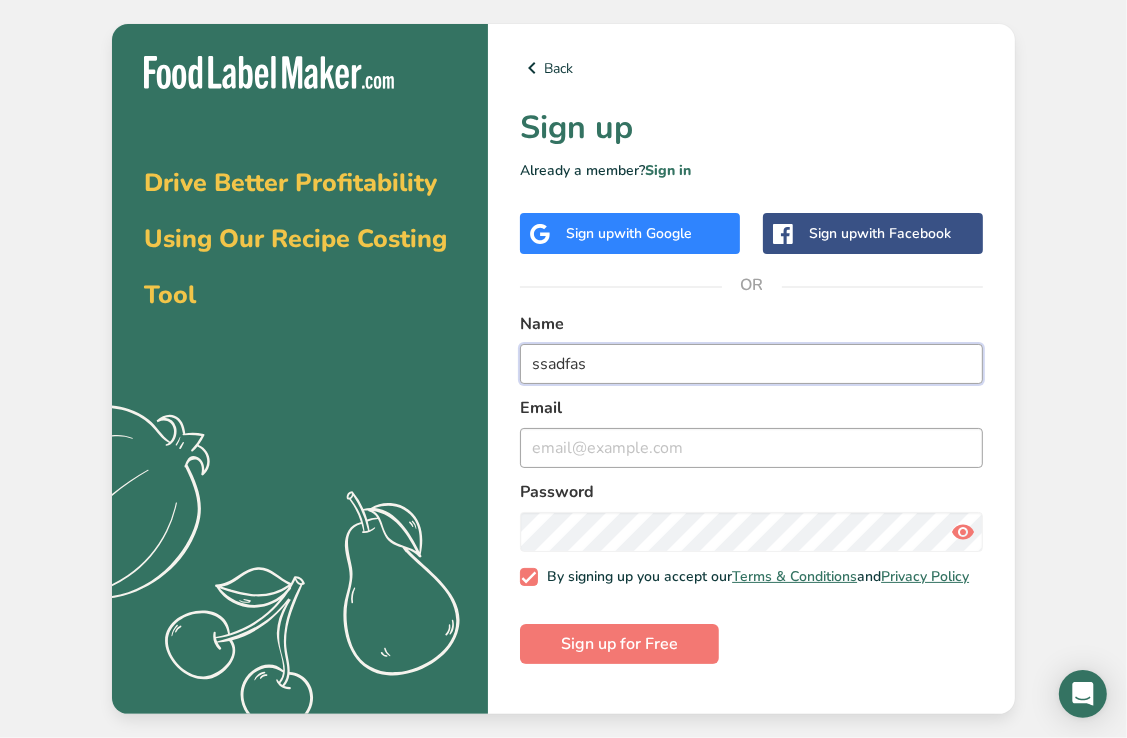 type on "ssadfas" 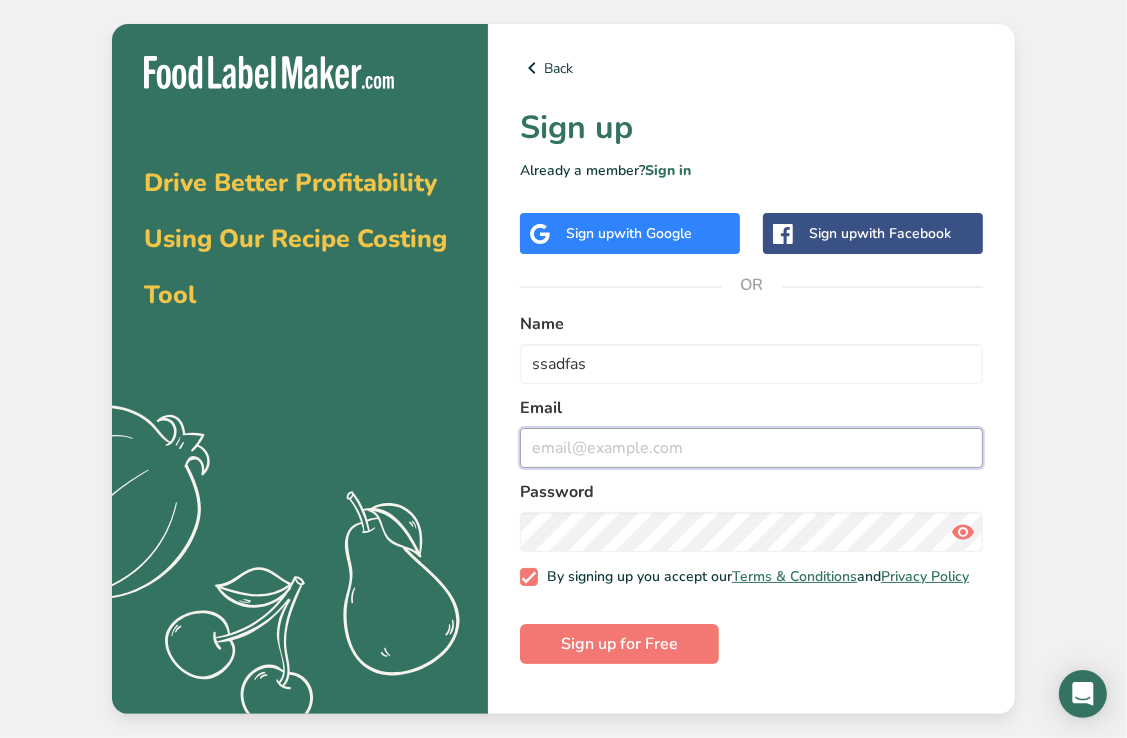 click at bounding box center [751, 448] 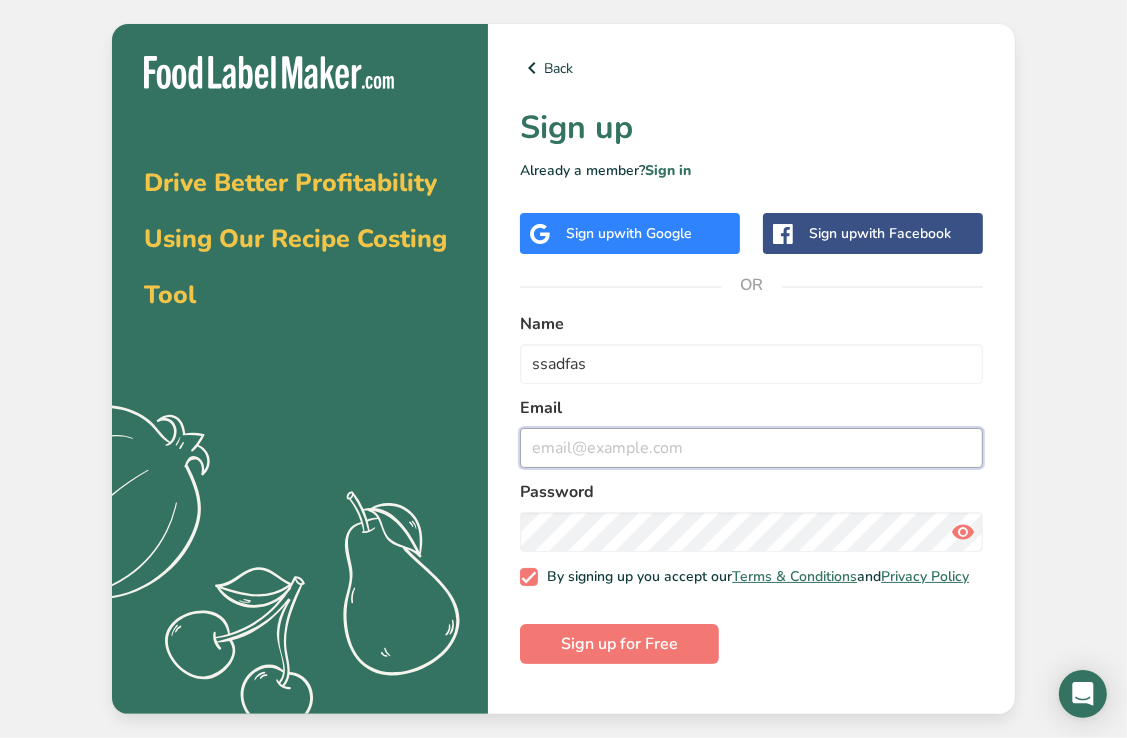 type on "amtsfood@gmail.com" 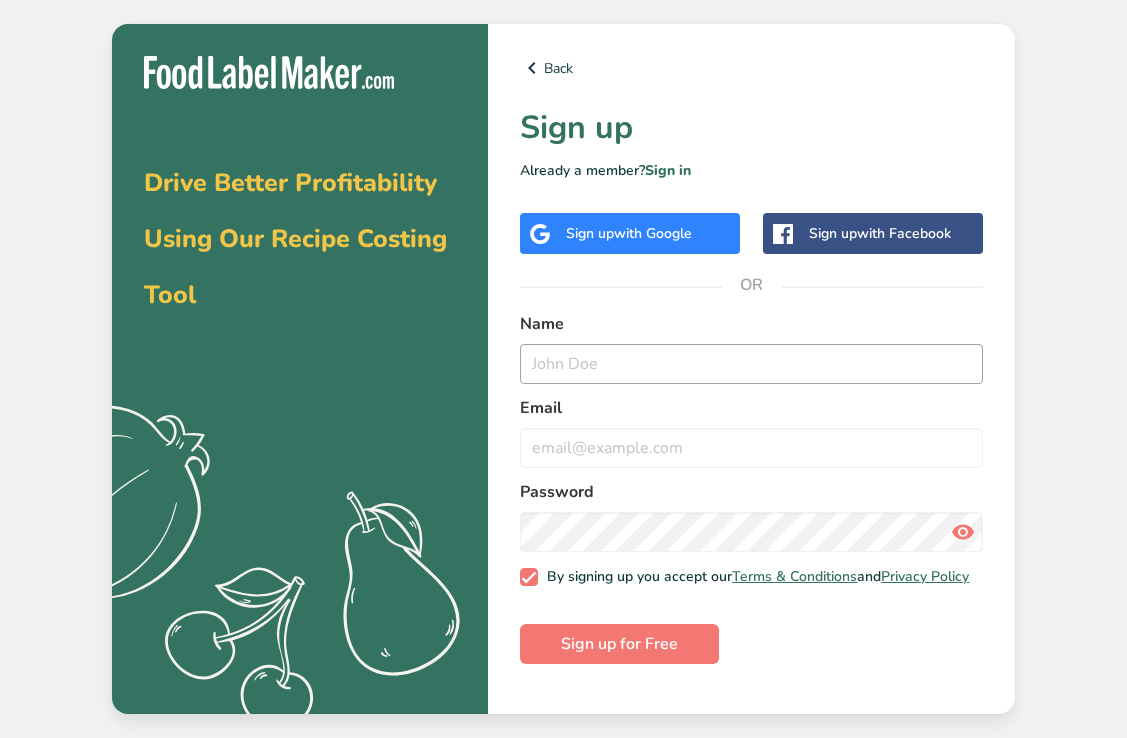 scroll, scrollTop: 0, scrollLeft: 0, axis: both 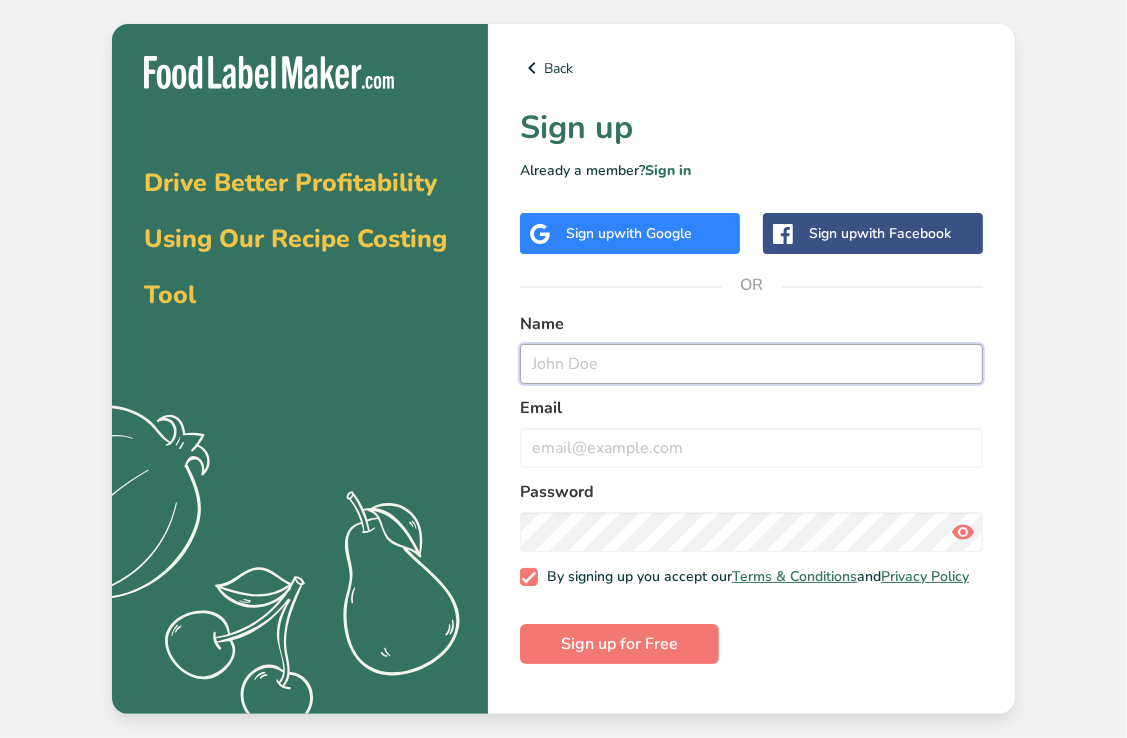click at bounding box center [751, 364] 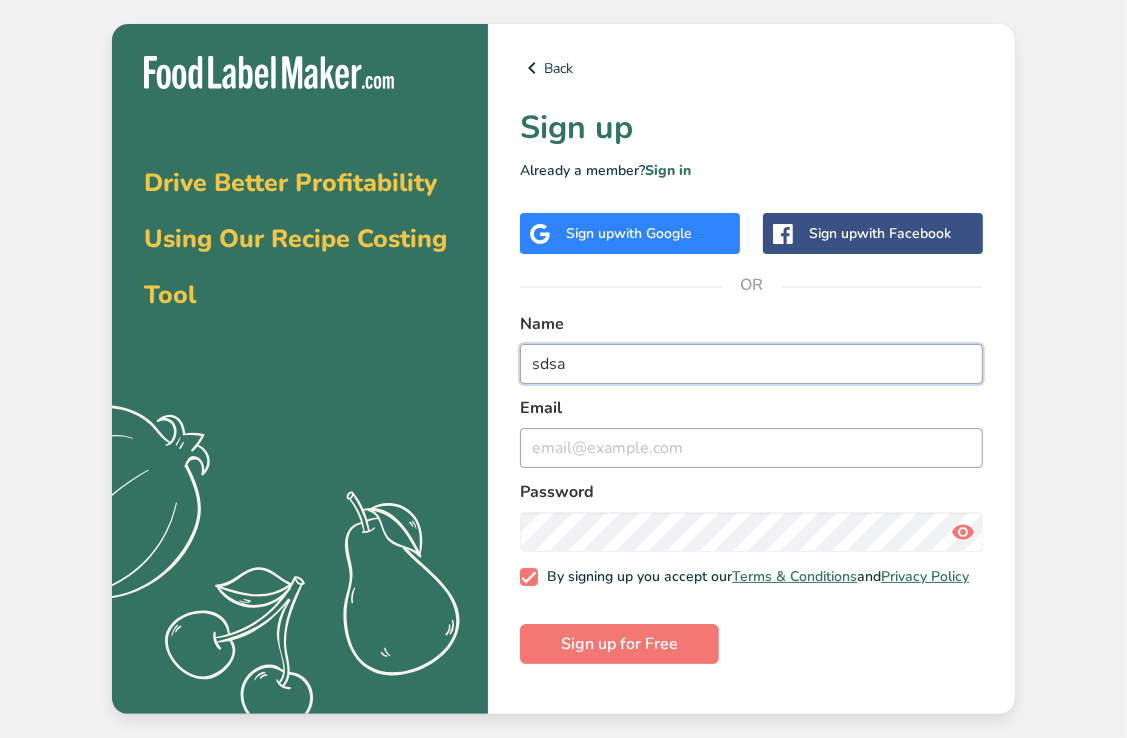 type on "sdsa" 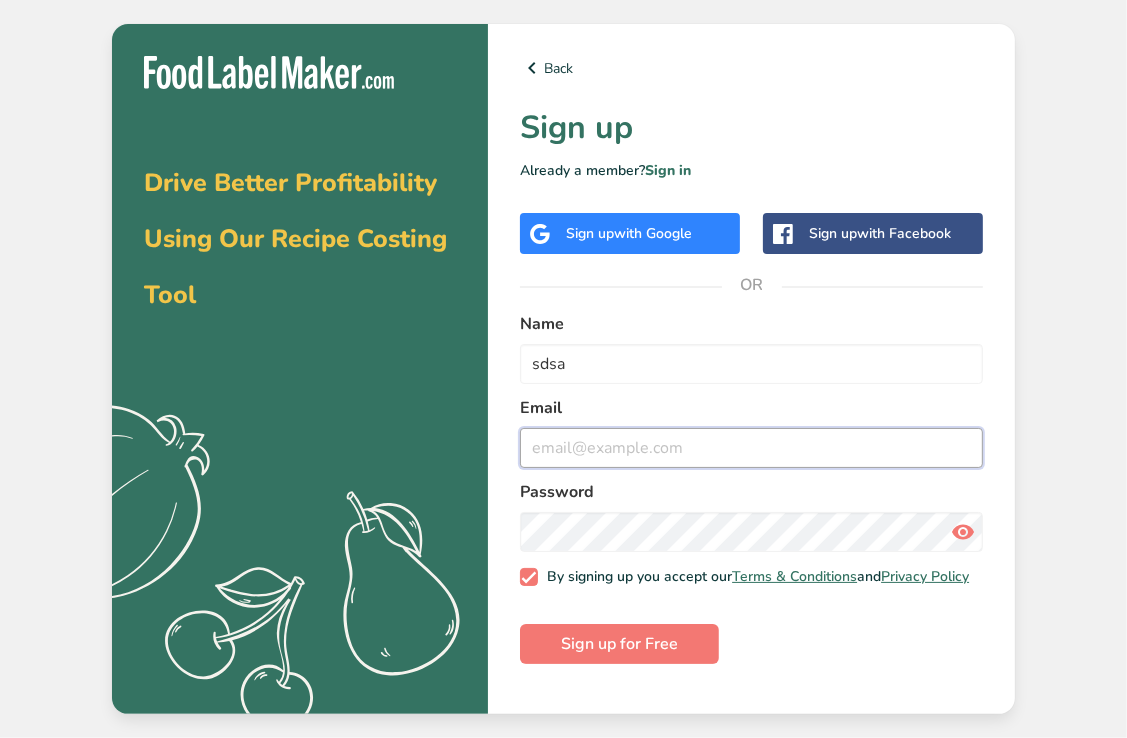 click at bounding box center [751, 448] 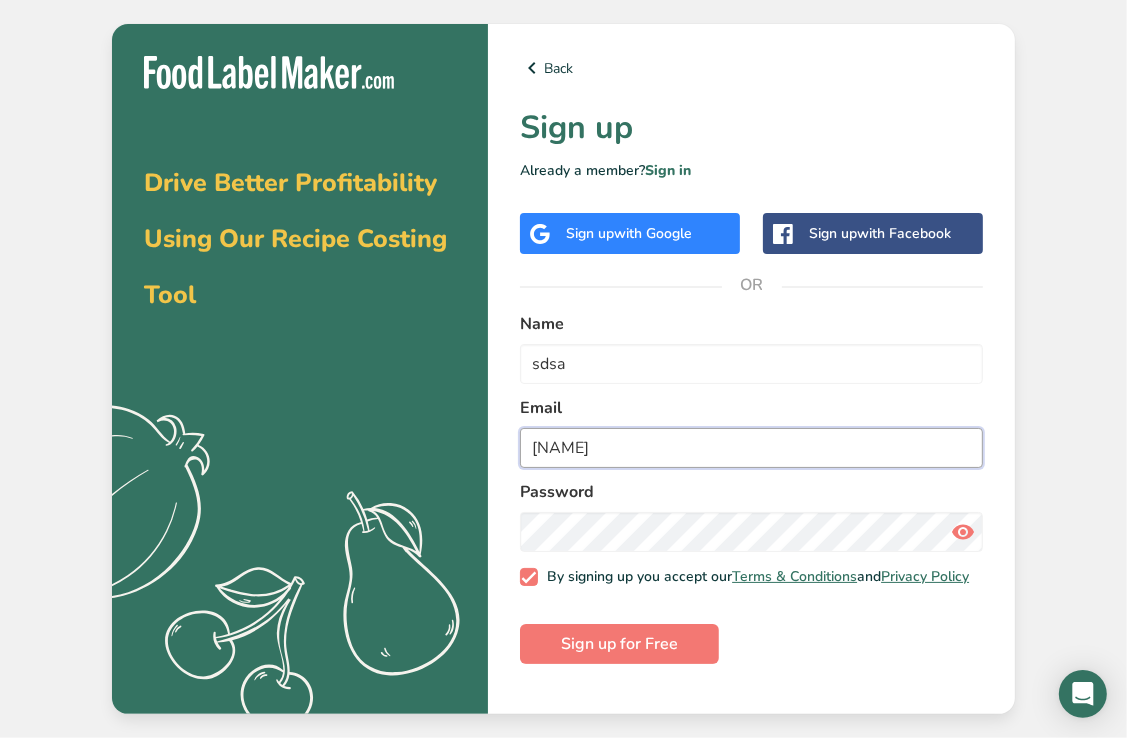 click on "[NAME]" at bounding box center (751, 448) 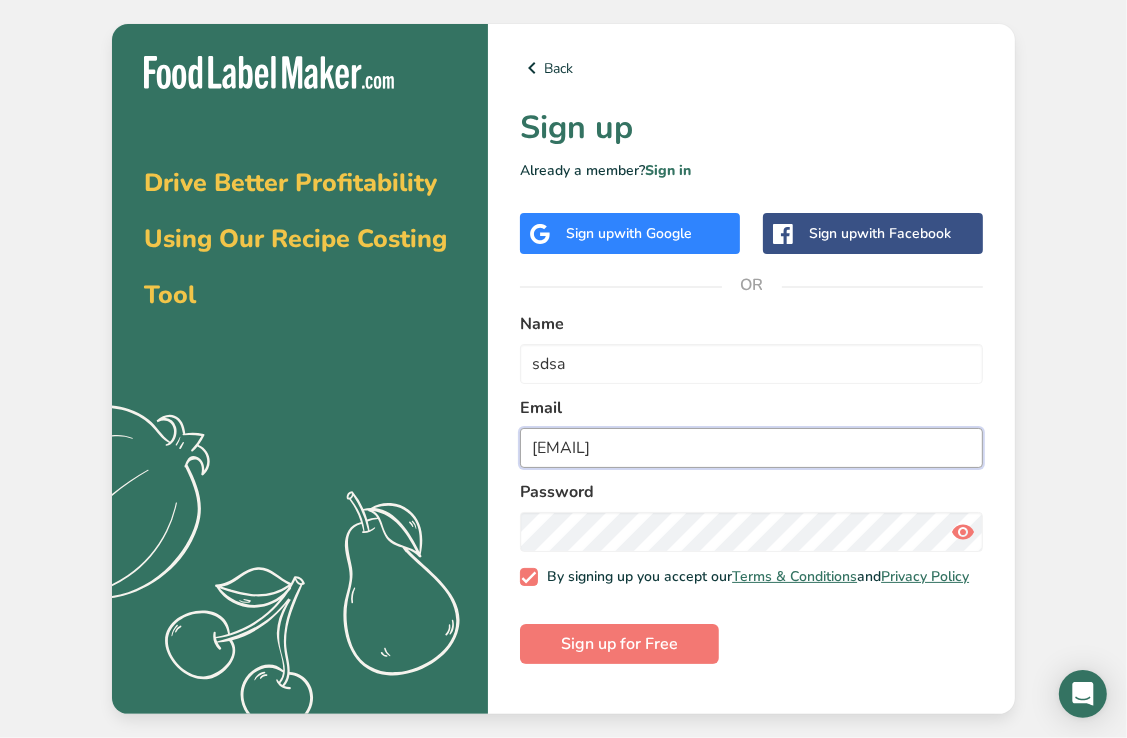 type on "[EMAIL]" 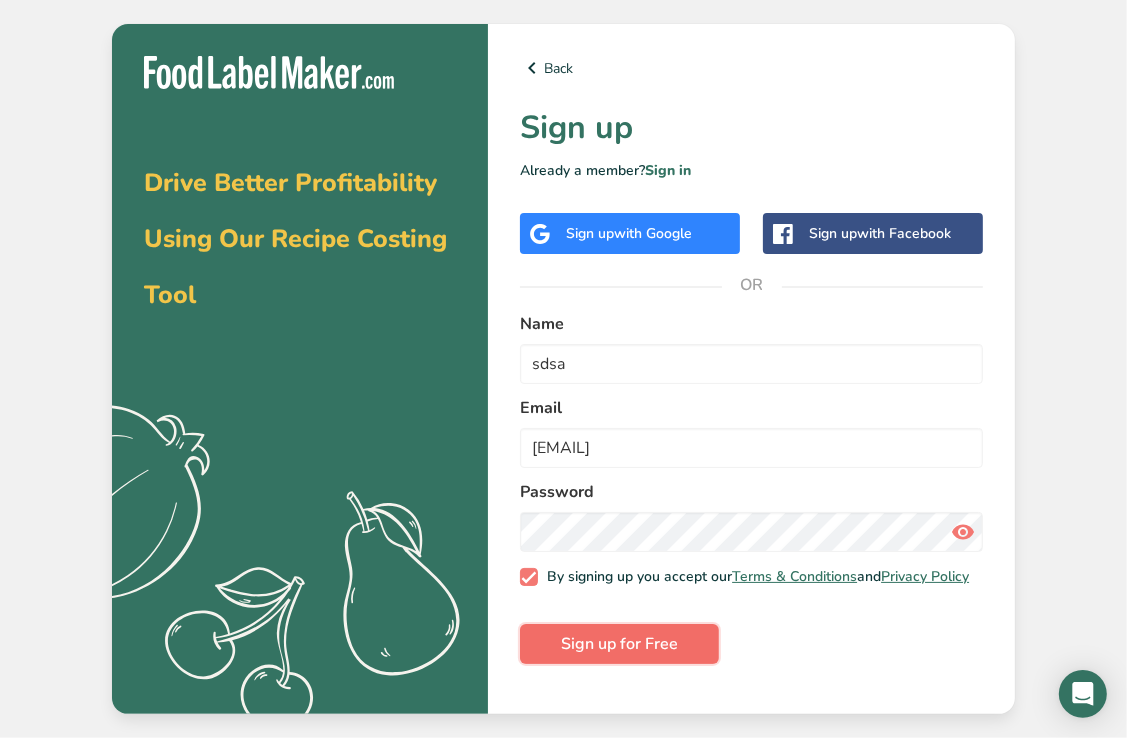click on "Sign up for Free" at bounding box center (619, 644) 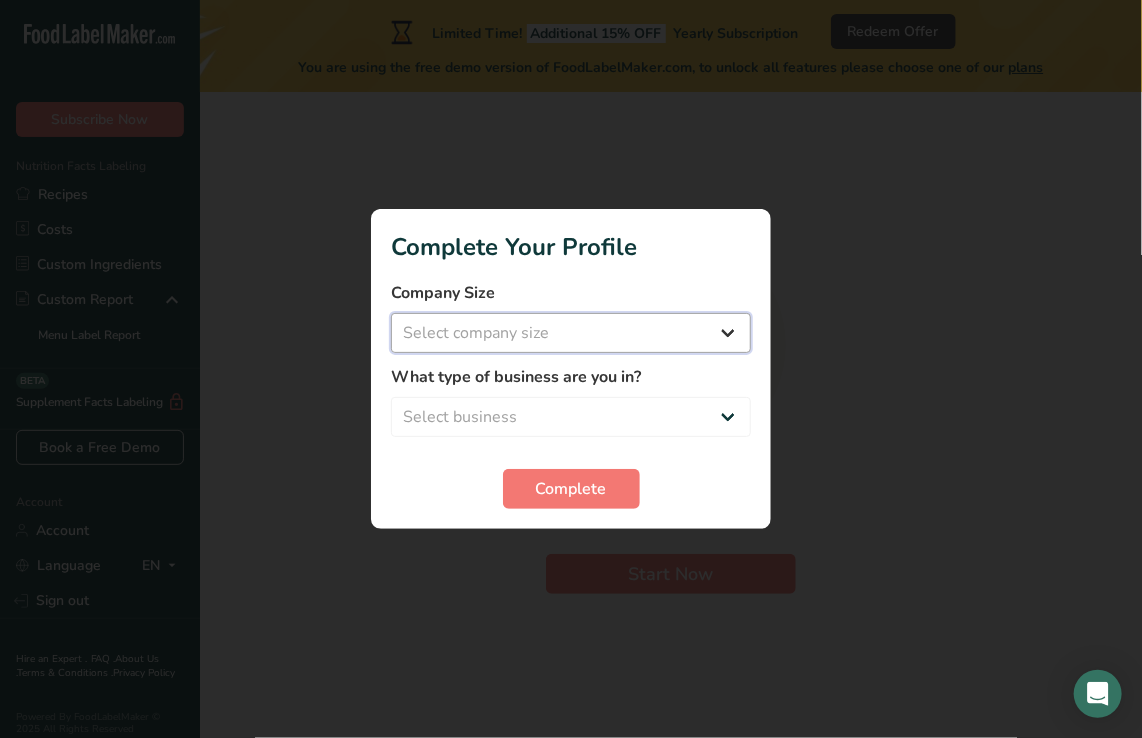 click on "Select company size
Fewer than 10 Employees
10 to 50 Employees
51 to 500 Employees
Over 500 Employees" at bounding box center (571, 333) 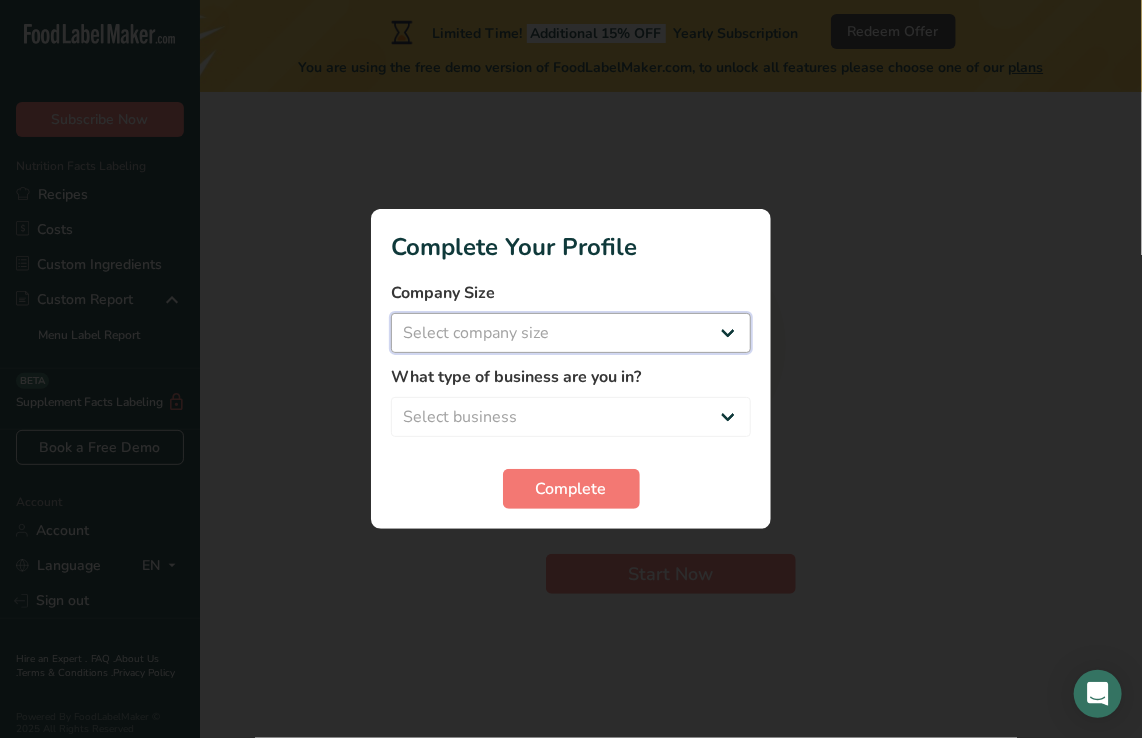 select on "1" 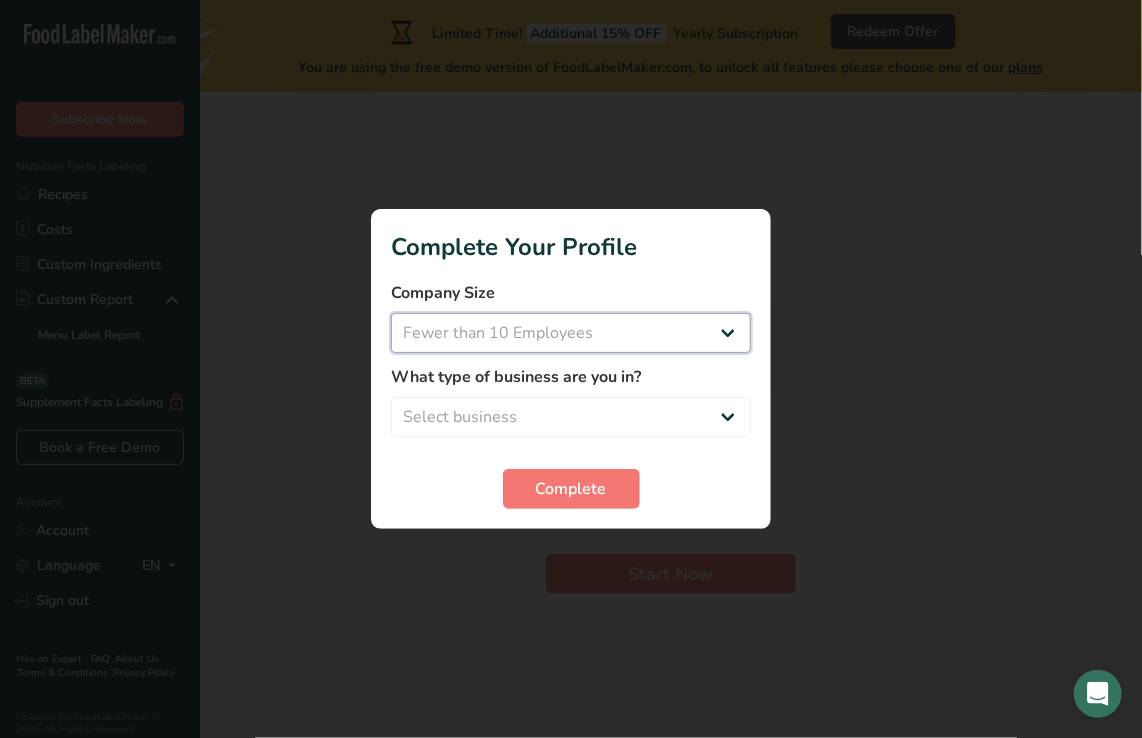 click on "Select company size
Fewer than 10 Employees
10 to 50 Employees
51 to 500 Employees
Over 500 Employees" at bounding box center [571, 333] 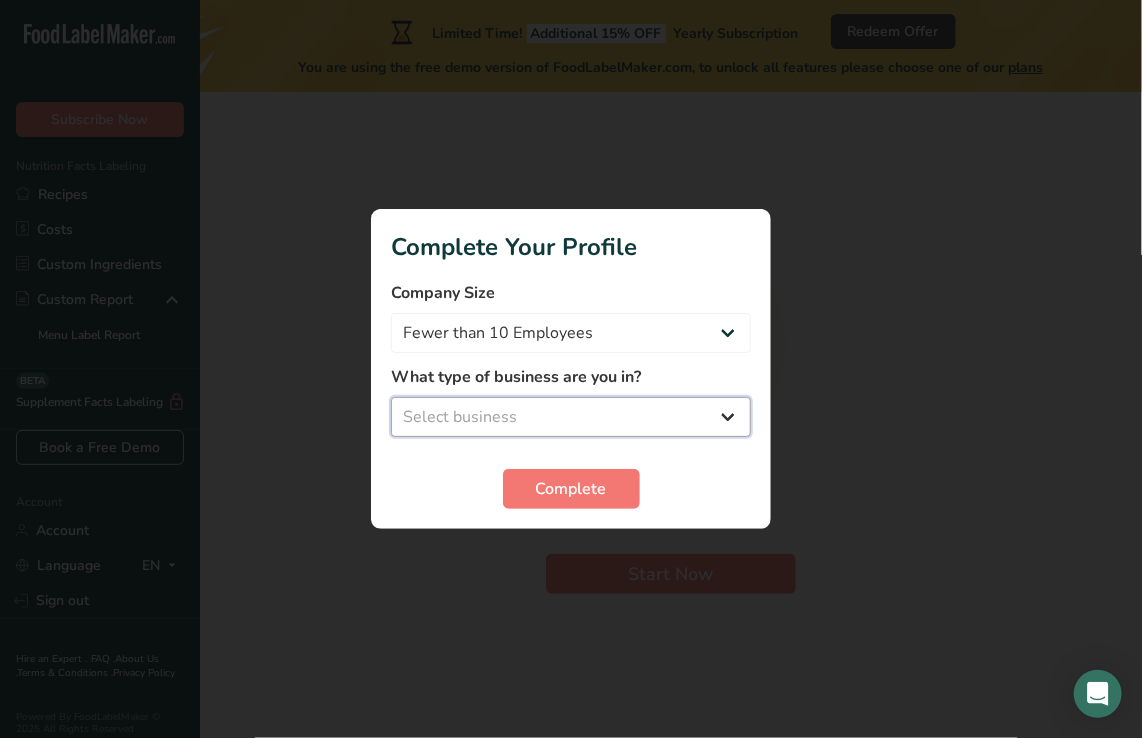click on "Select business
Packaged Food Manufacturer
Restaurant & Cafe
Bakery
Meal Plans & Catering Company
Nutritionist
Food Blogger
Personal Trainer
Other" at bounding box center [571, 417] 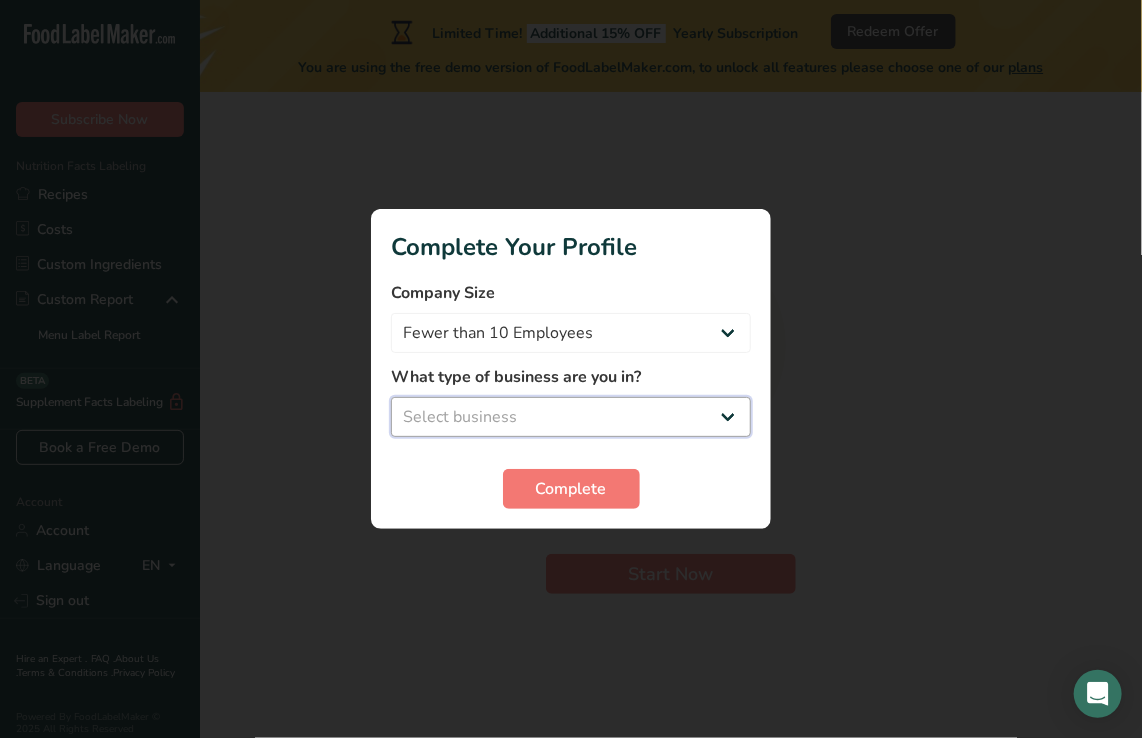 select on "1" 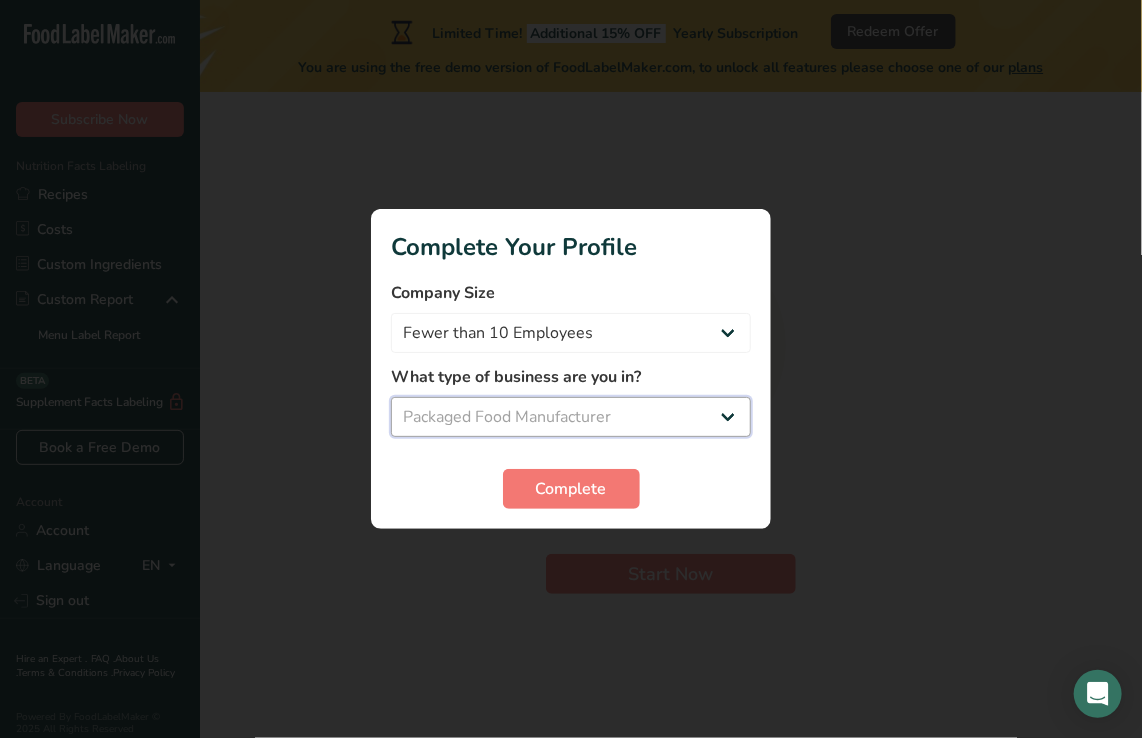 click on "Select business
Packaged Food Manufacturer
Restaurant & Cafe
Bakery
Meal Plans & Catering Company
Nutritionist
Food Blogger
Personal Trainer
Other" at bounding box center (571, 417) 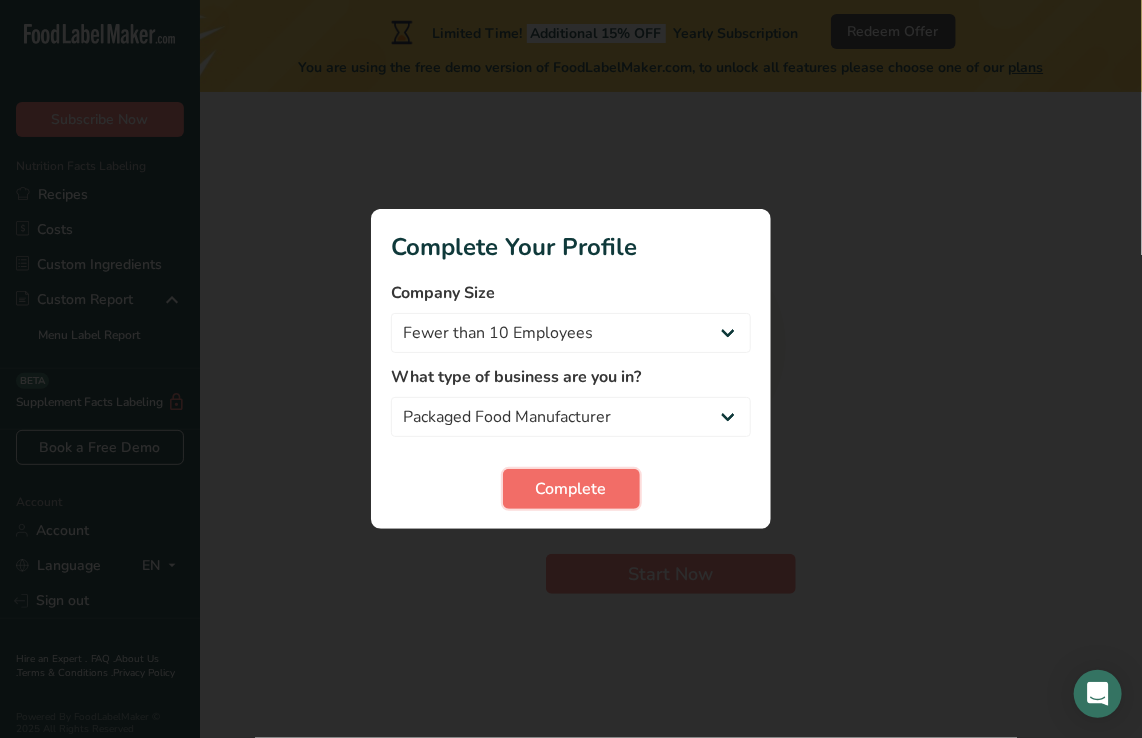 click on "Complete" at bounding box center [571, 489] 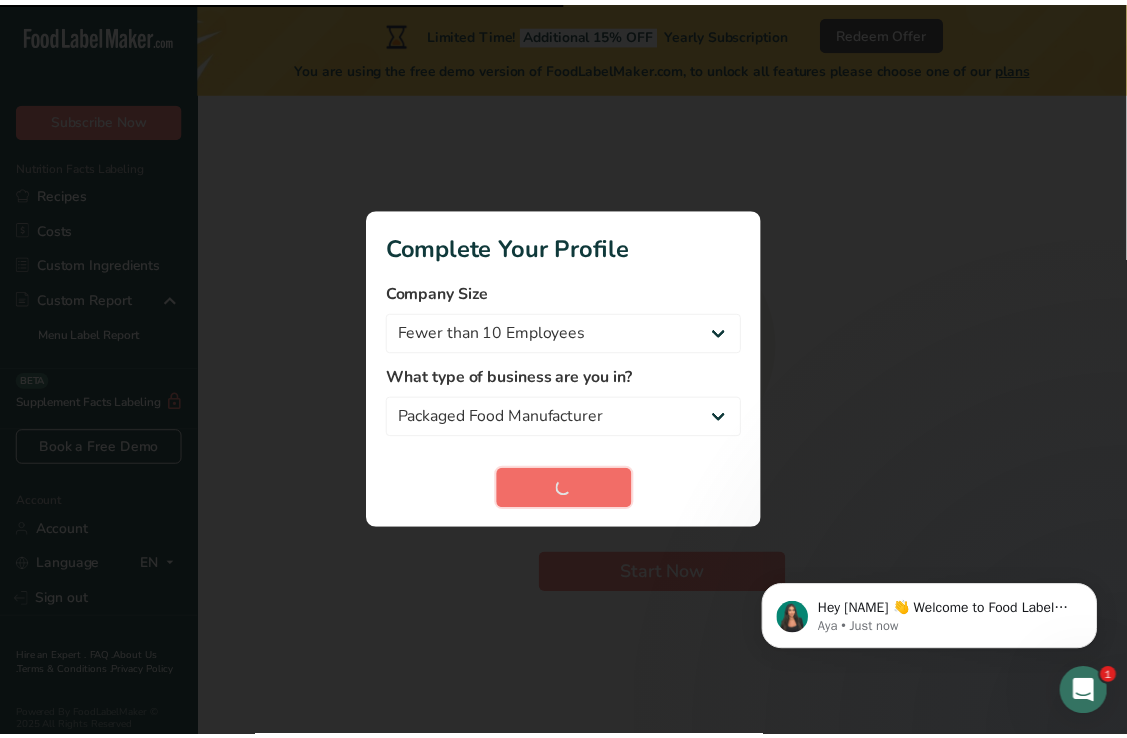 scroll, scrollTop: 0, scrollLeft: 0, axis: both 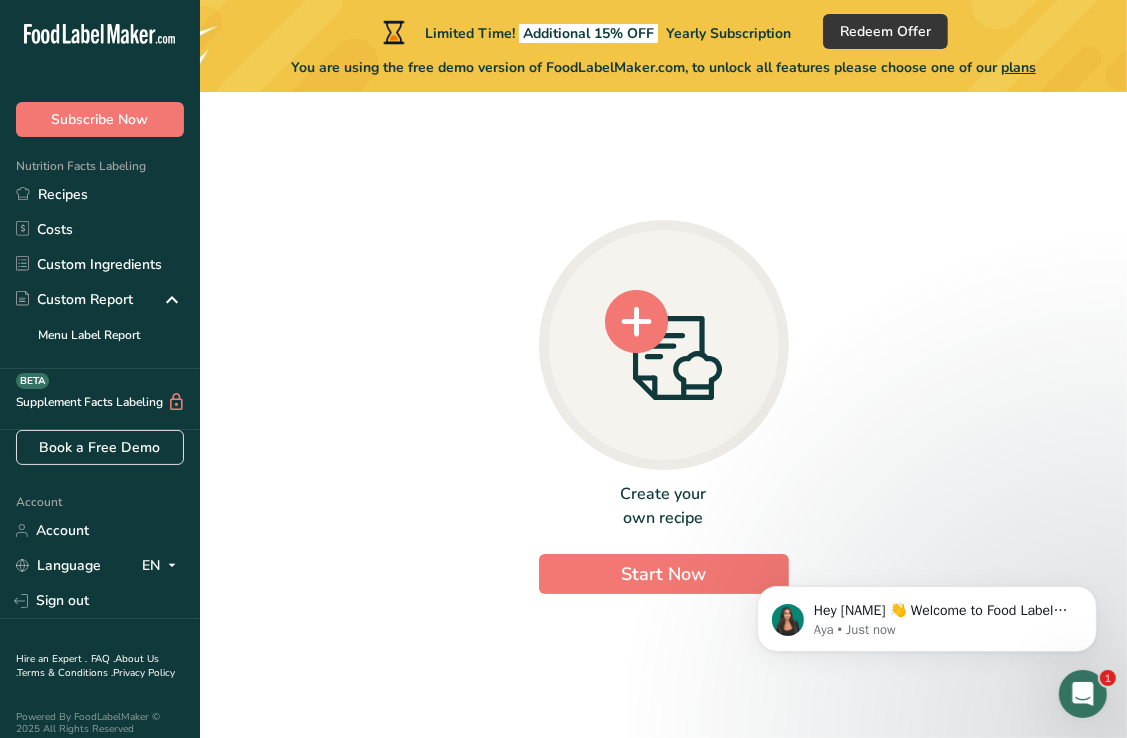 click 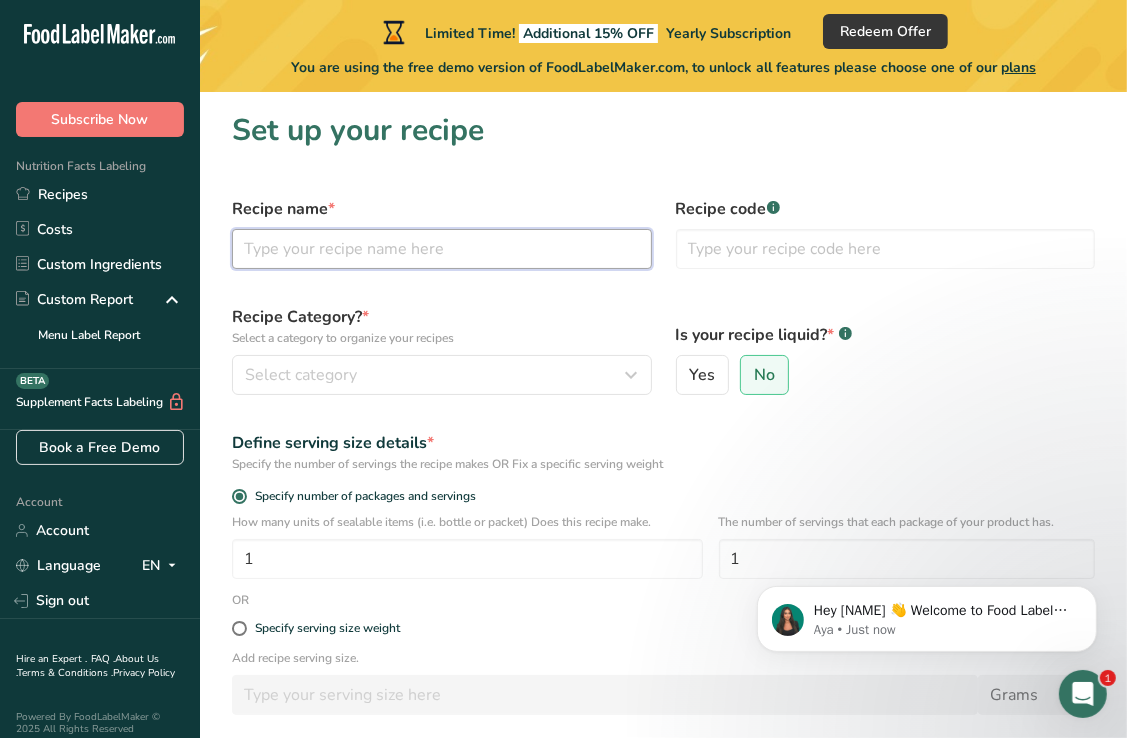 click at bounding box center [442, 249] 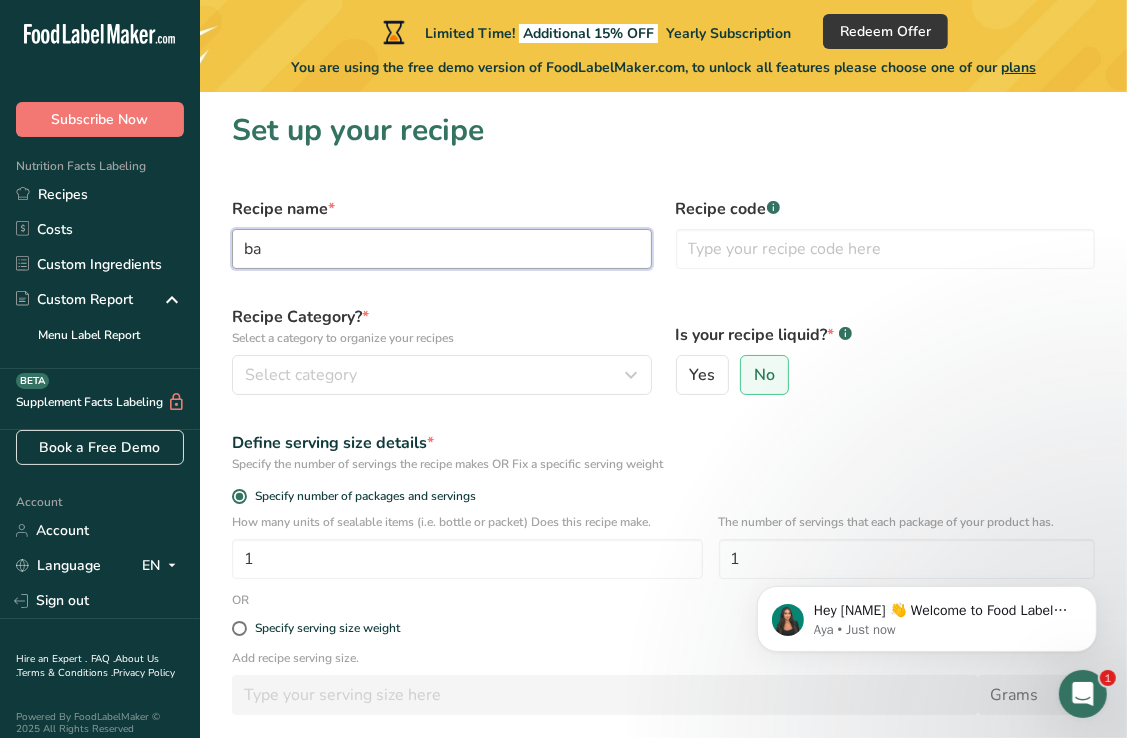 type on "b" 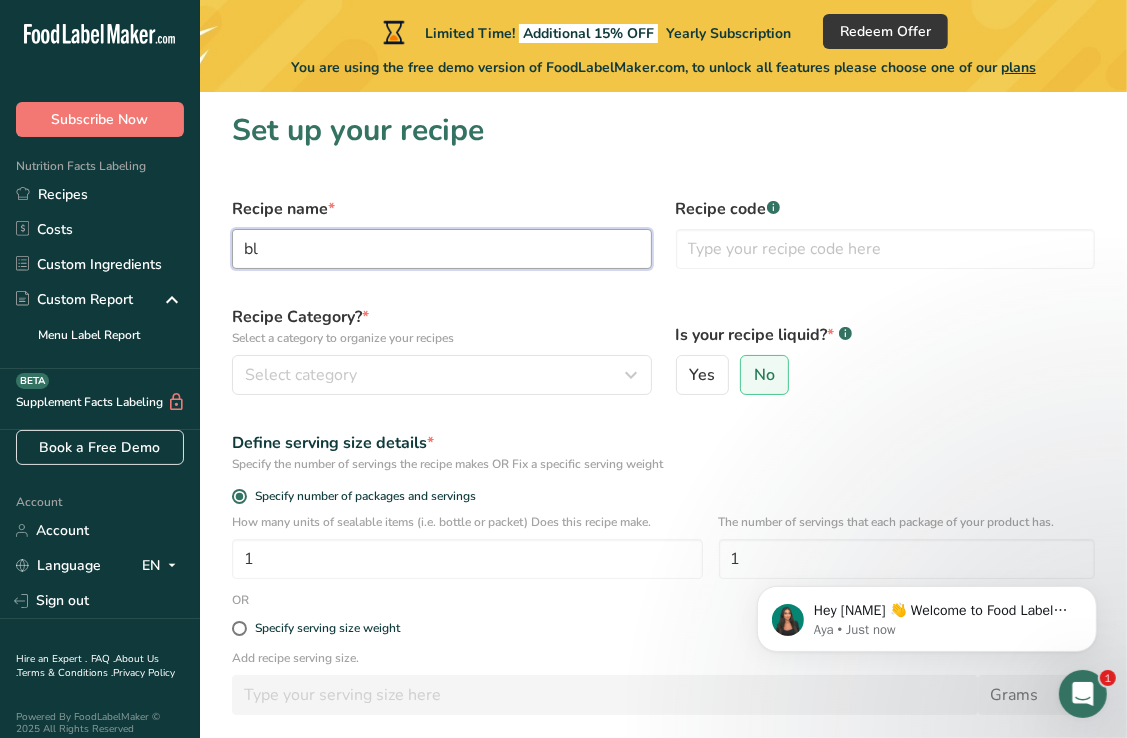 type on "b" 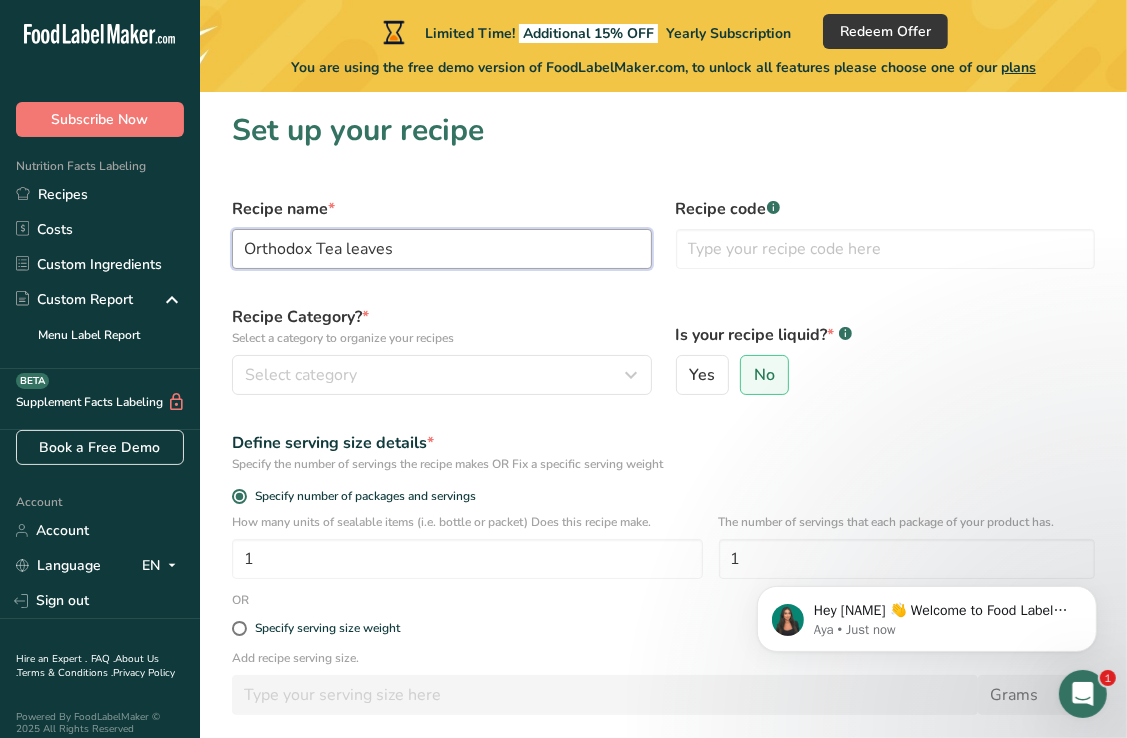 click on "Orthodox Tea leaves" at bounding box center (442, 249) 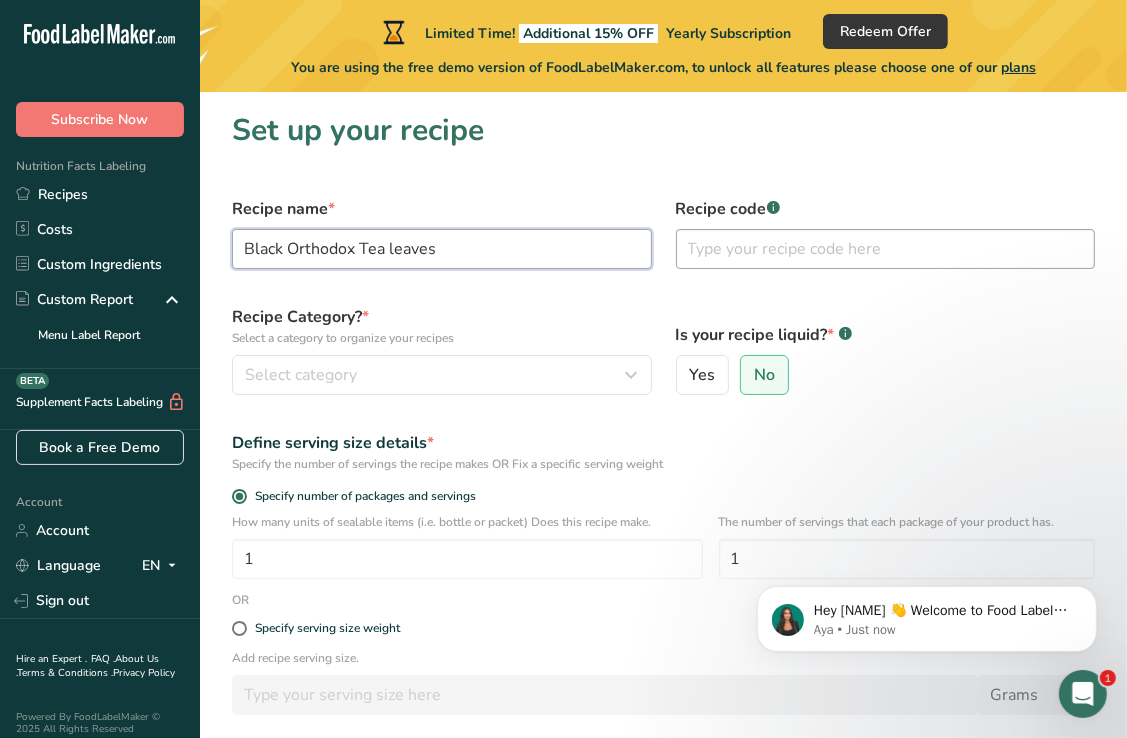 type on "Black Orthodox Tea leaves" 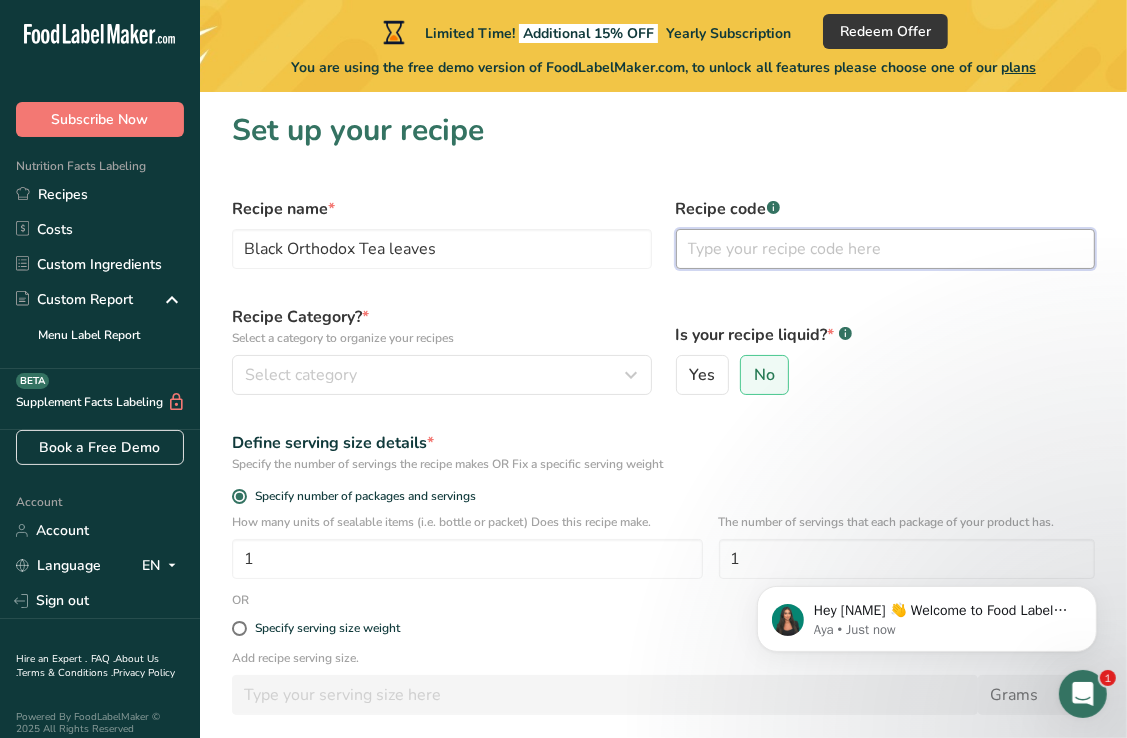 click at bounding box center (886, 249) 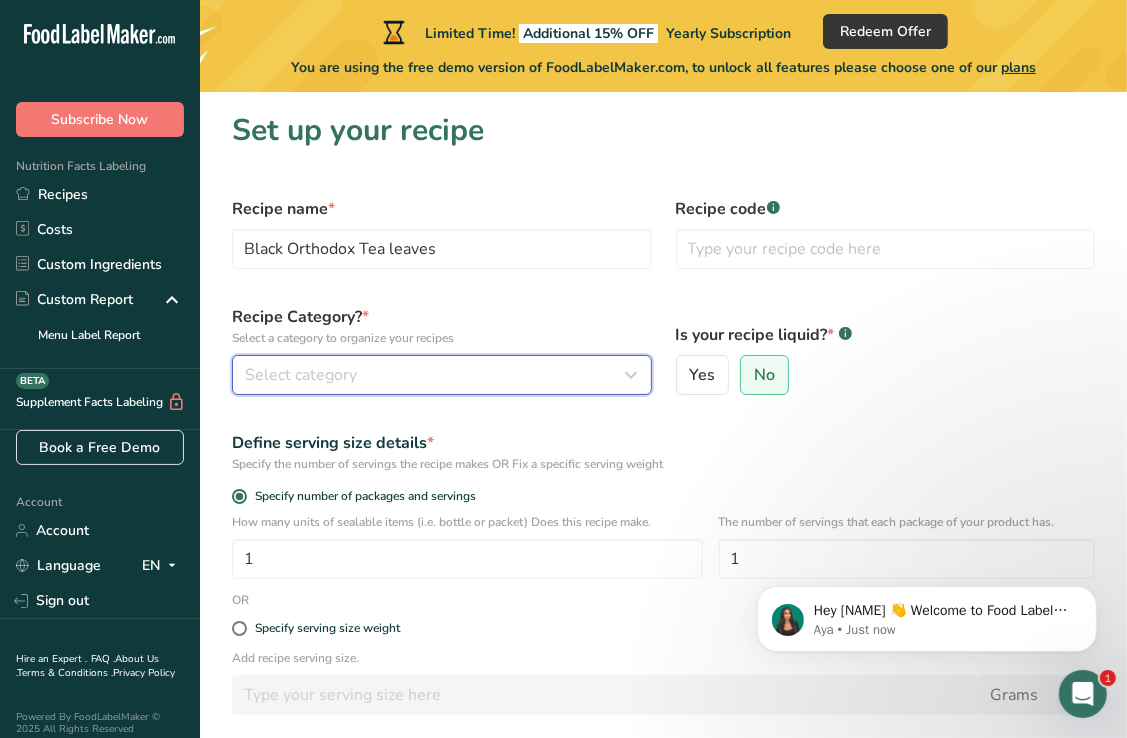 click on "Select category" at bounding box center (436, 375) 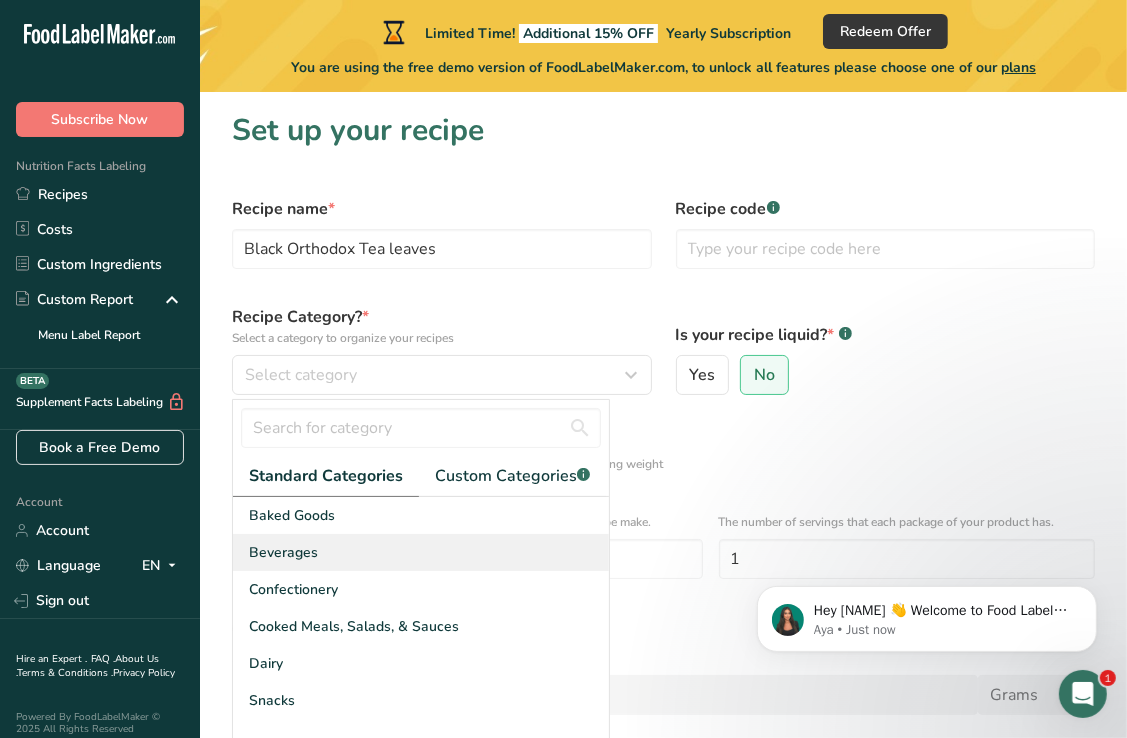 click on "Beverages" at bounding box center [283, 552] 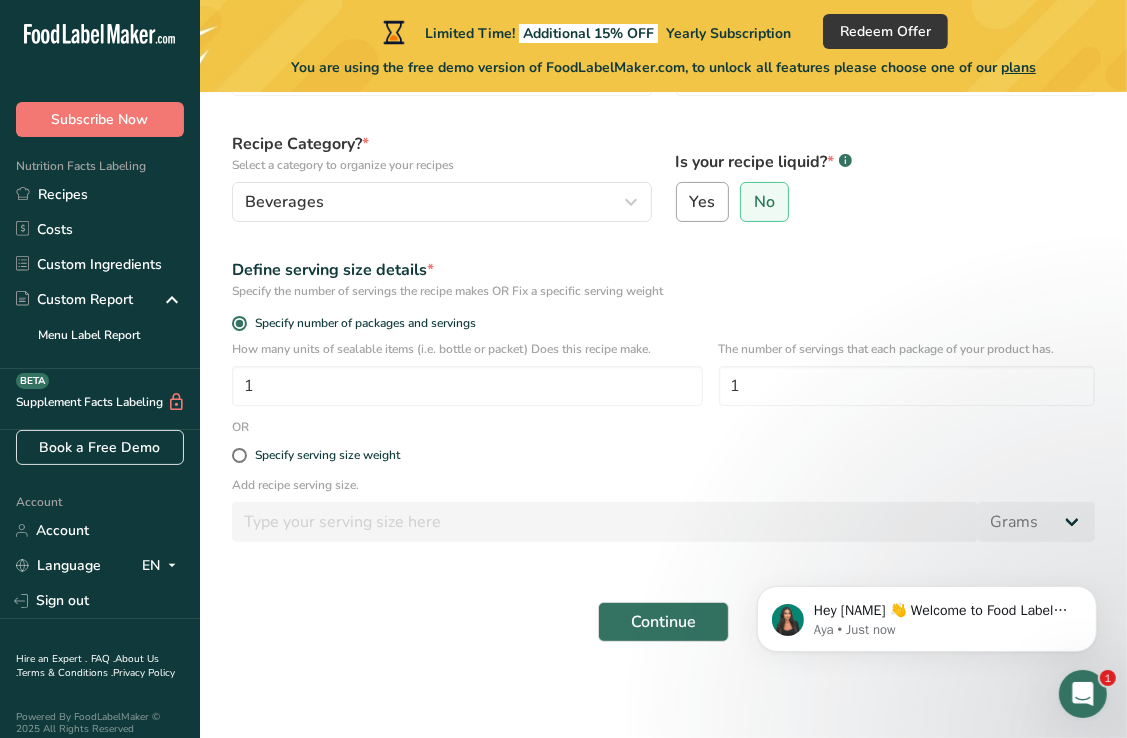 scroll, scrollTop: 183, scrollLeft: 0, axis: vertical 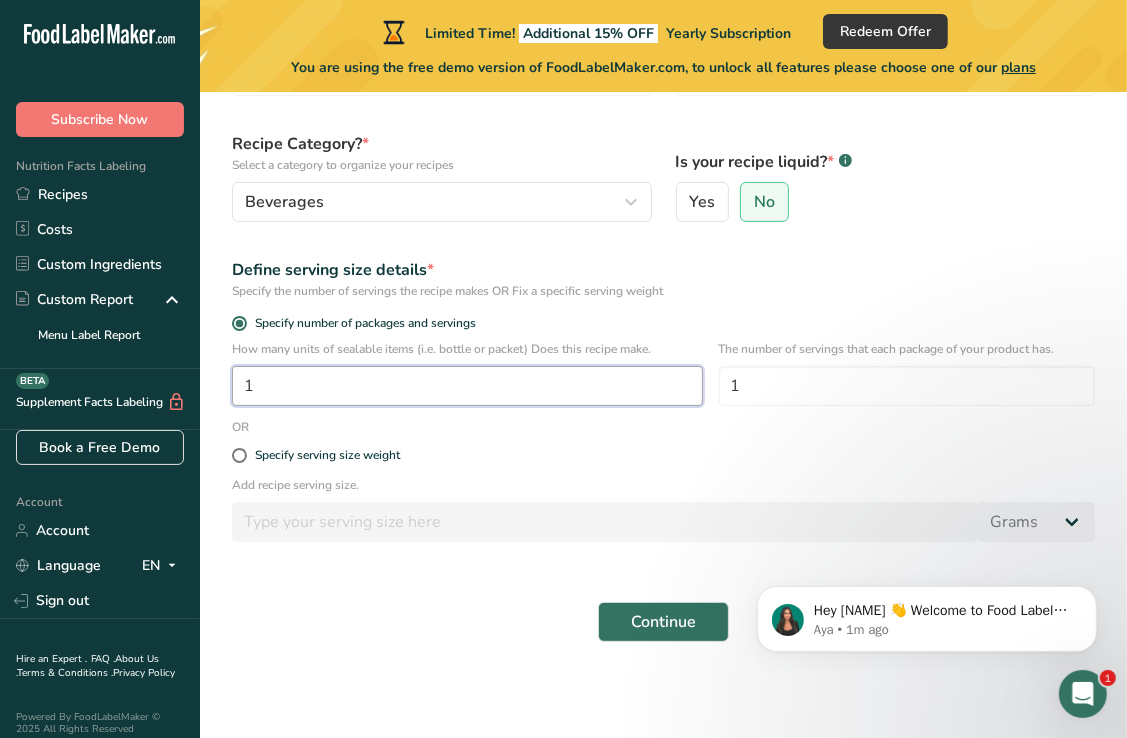 click on "1" at bounding box center [467, 386] 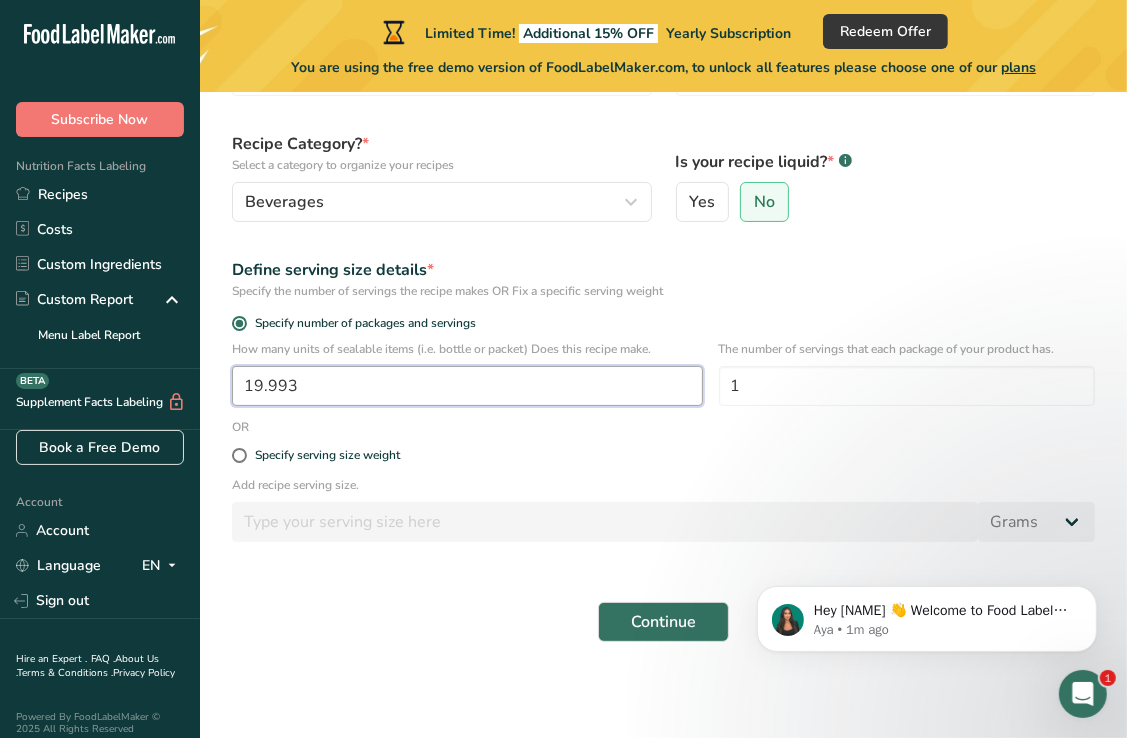 scroll, scrollTop: 191, scrollLeft: 0, axis: vertical 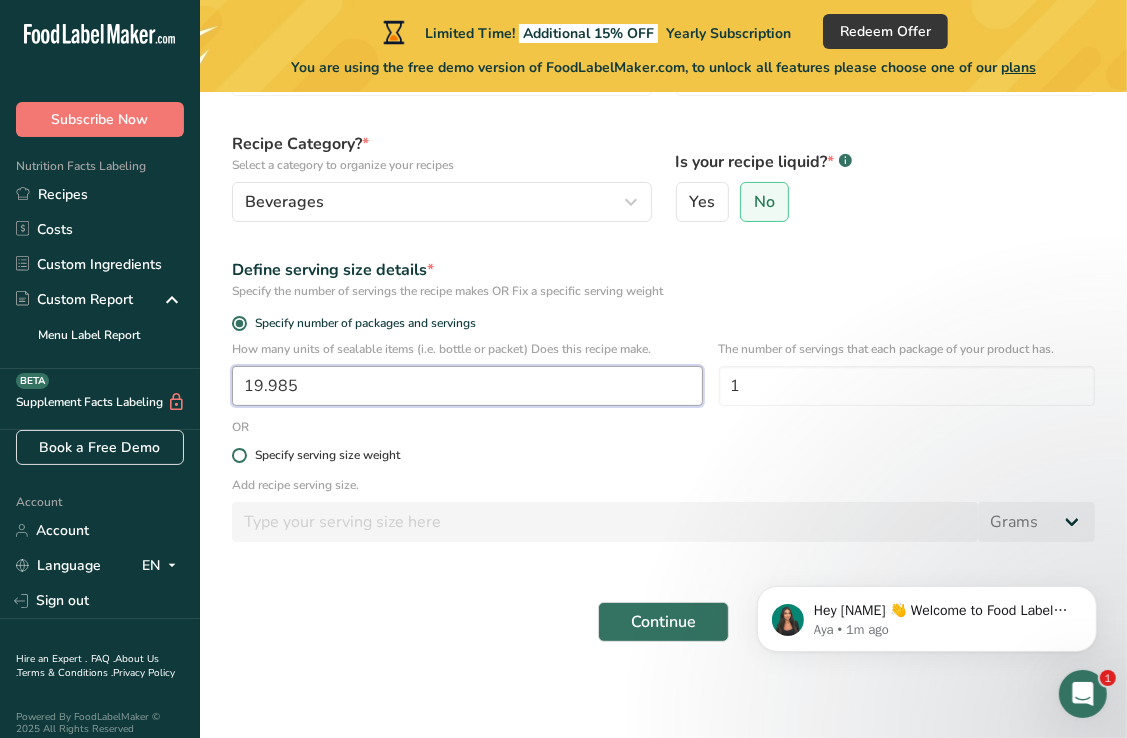 type on "19.985" 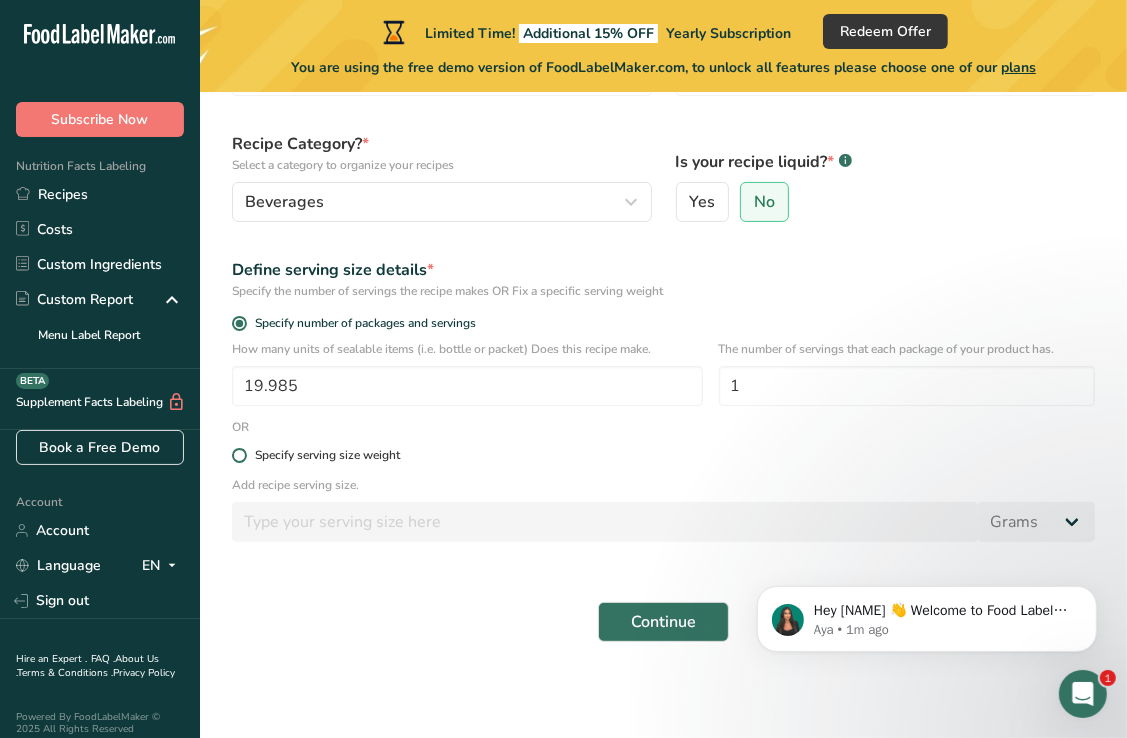 click at bounding box center (239, 455) 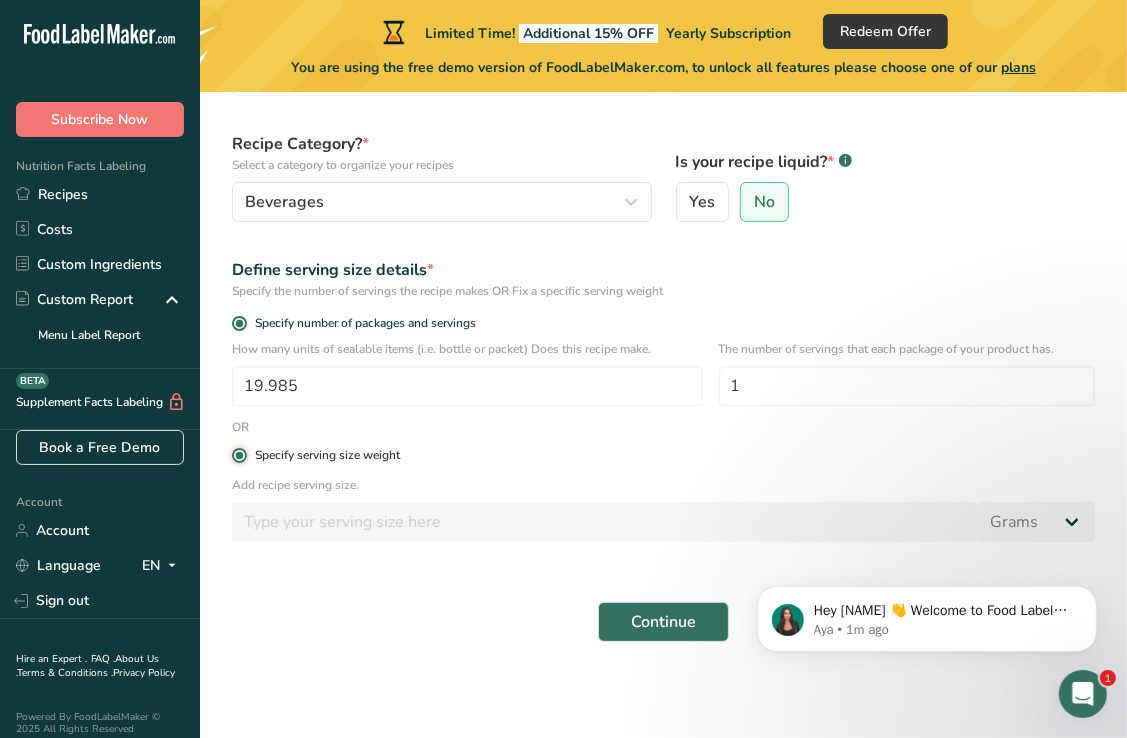 radio on "false" 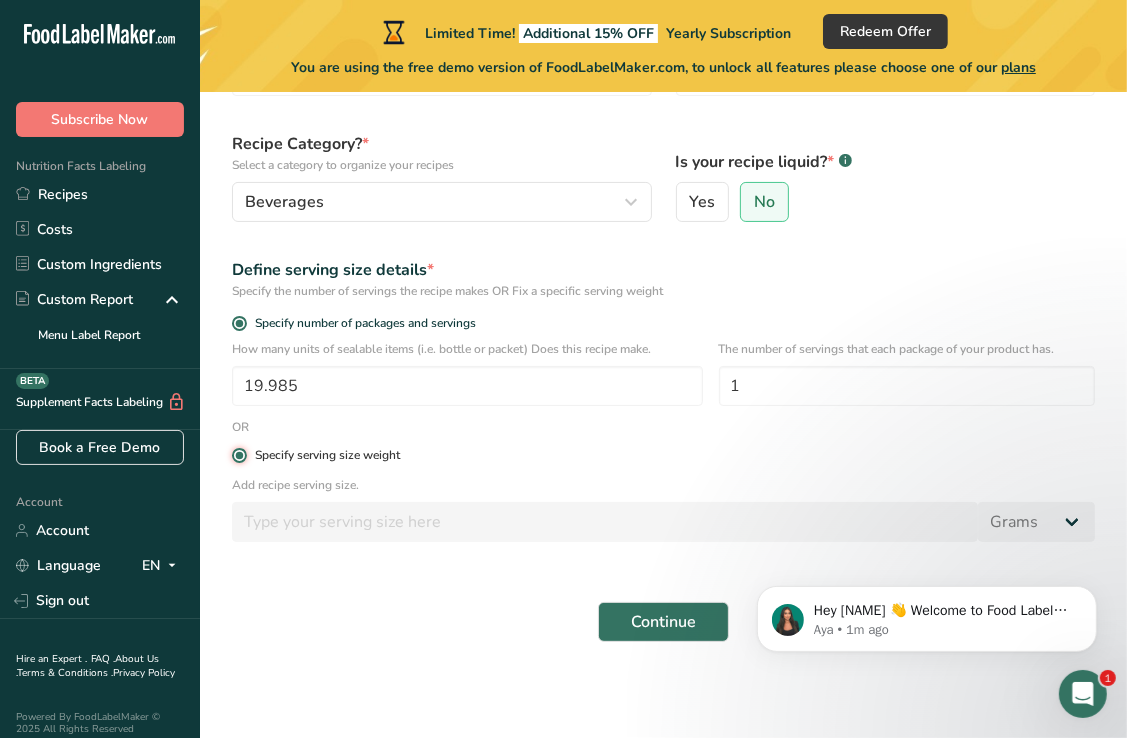 type 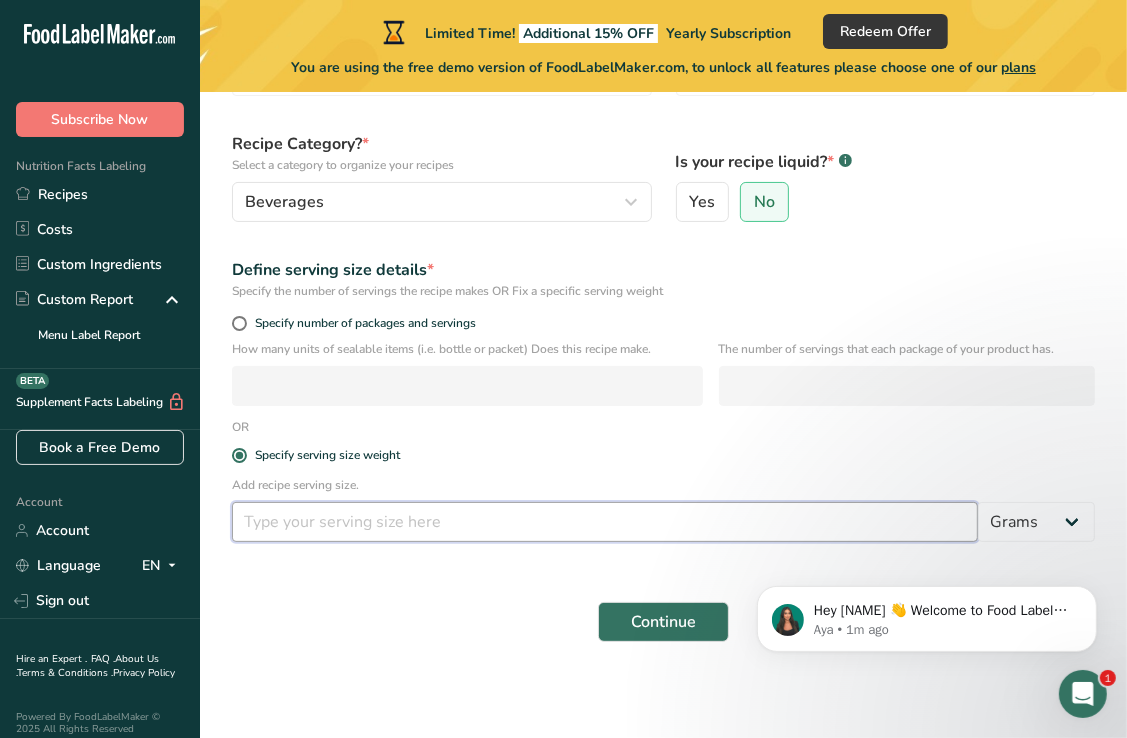 click at bounding box center [605, 522] 